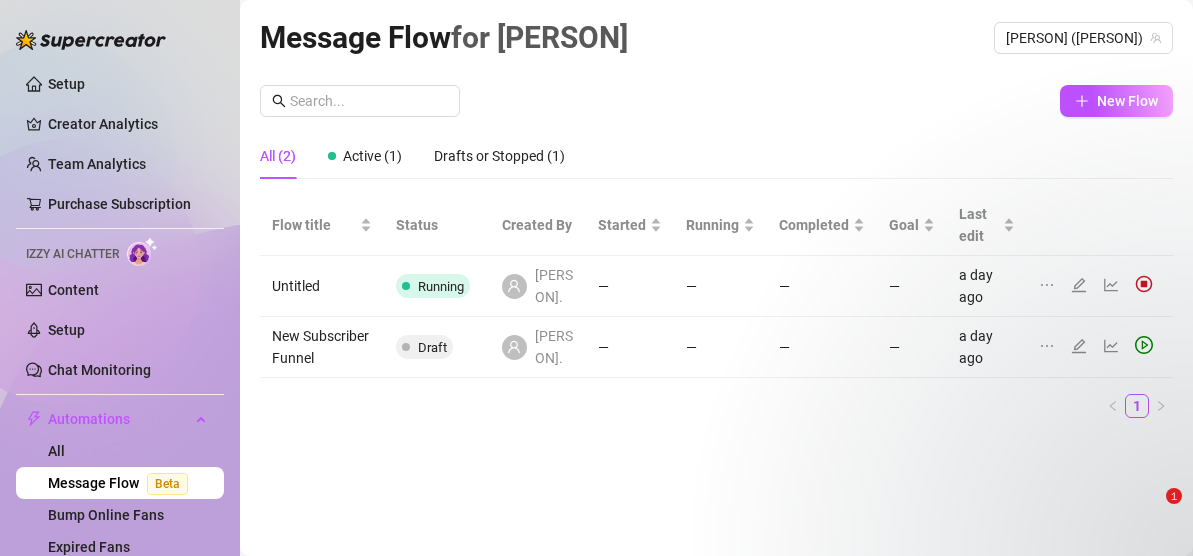 scroll, scrollTop: 0, scrollLeft: 0, axis: both 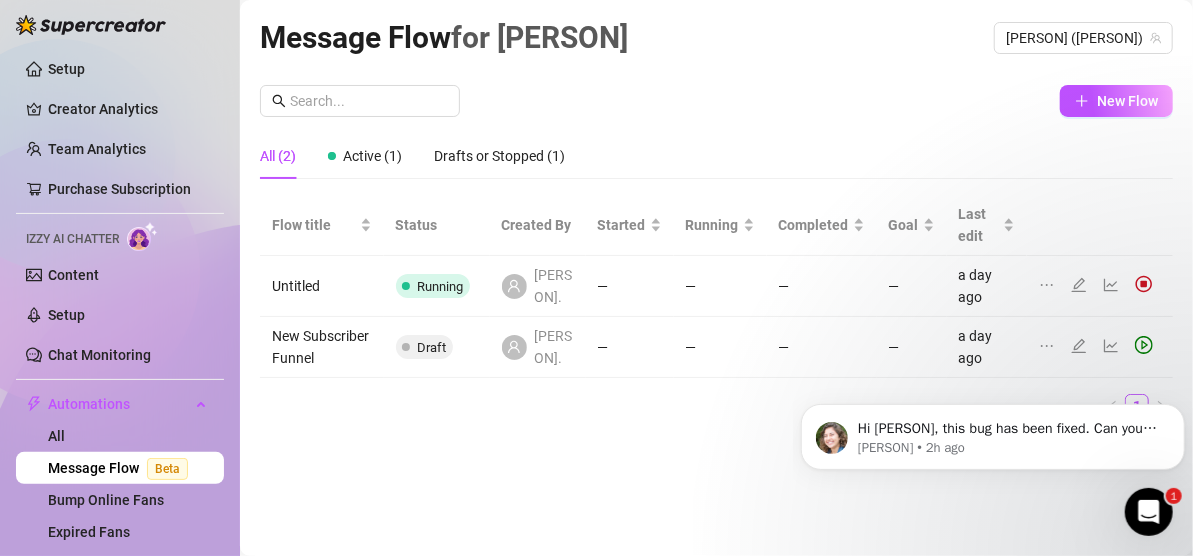 click 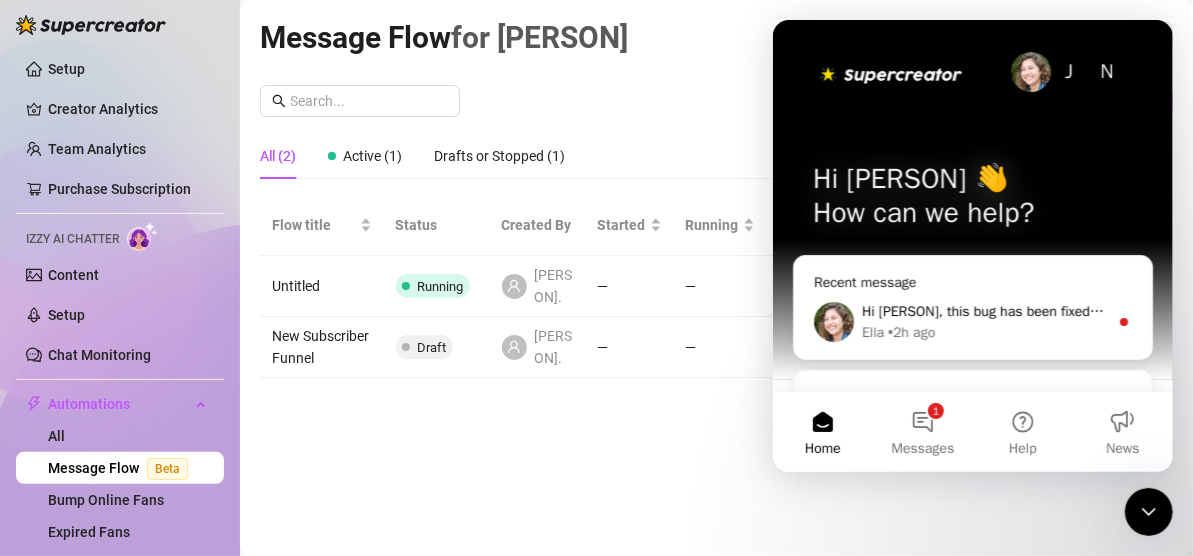 click on "Hi [PERSON], this bug has been fixed. Can you try again? If the issue persists, please remove the app completely and reinstall it using a fresh download from our website. Let me know how it goes! [PERSON] • 2h ago" at bounding box center (972, 322) 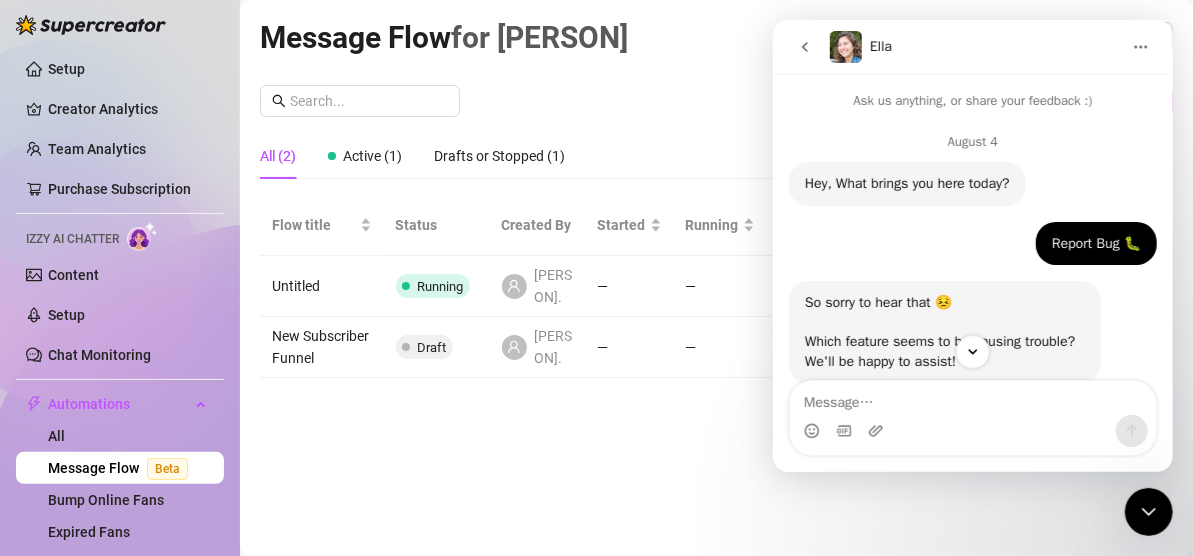 scroll, scrollTop: 3, scrollLeft: 0, axis: vertical 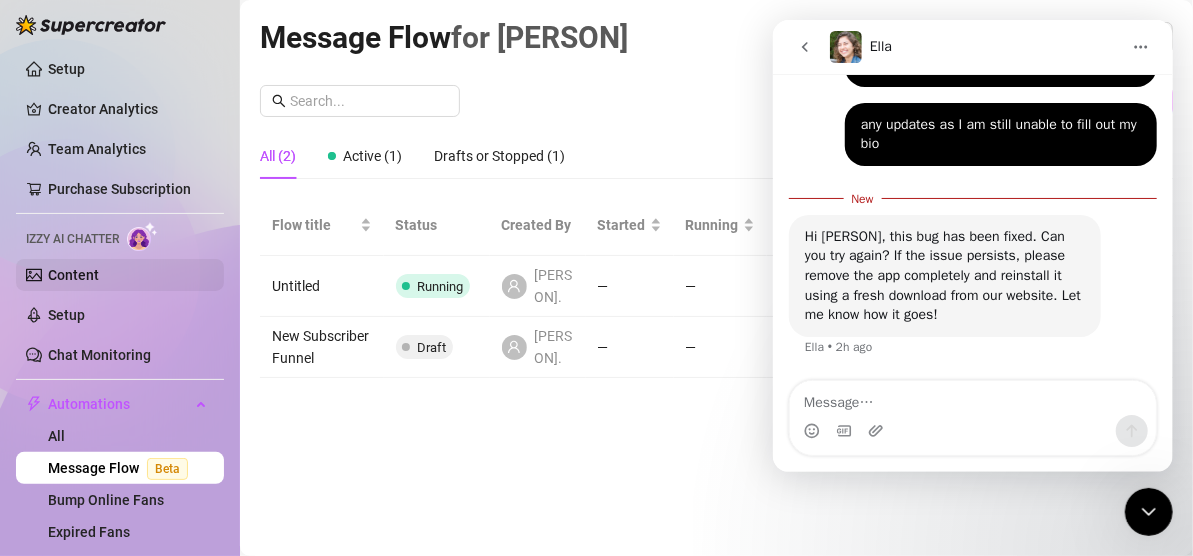 click on "Content" at bounding box center [73, 275] 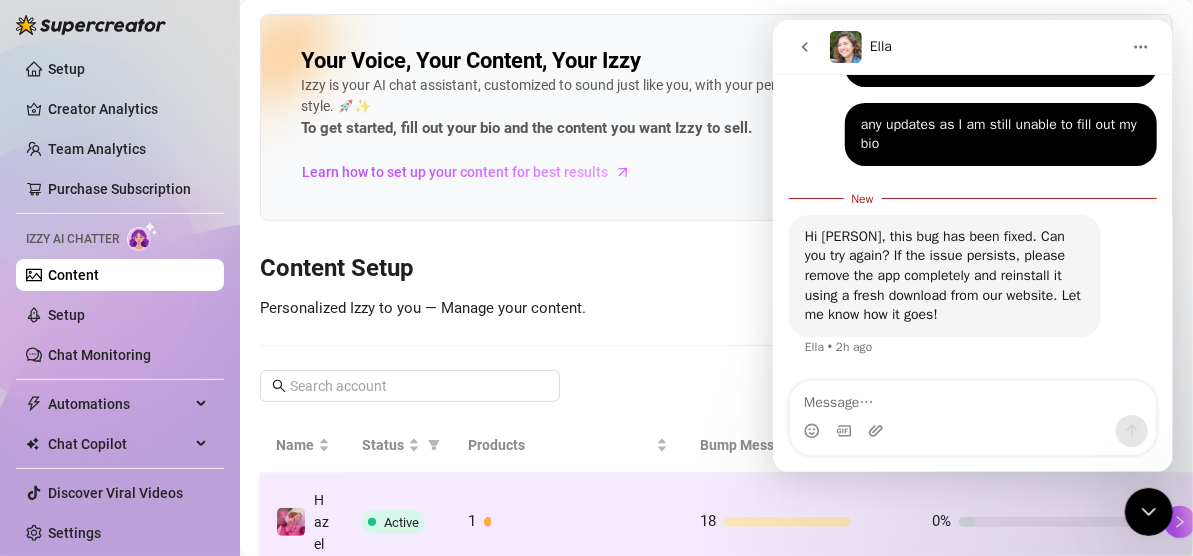 click on "Active" at bounding box center [399, 522] 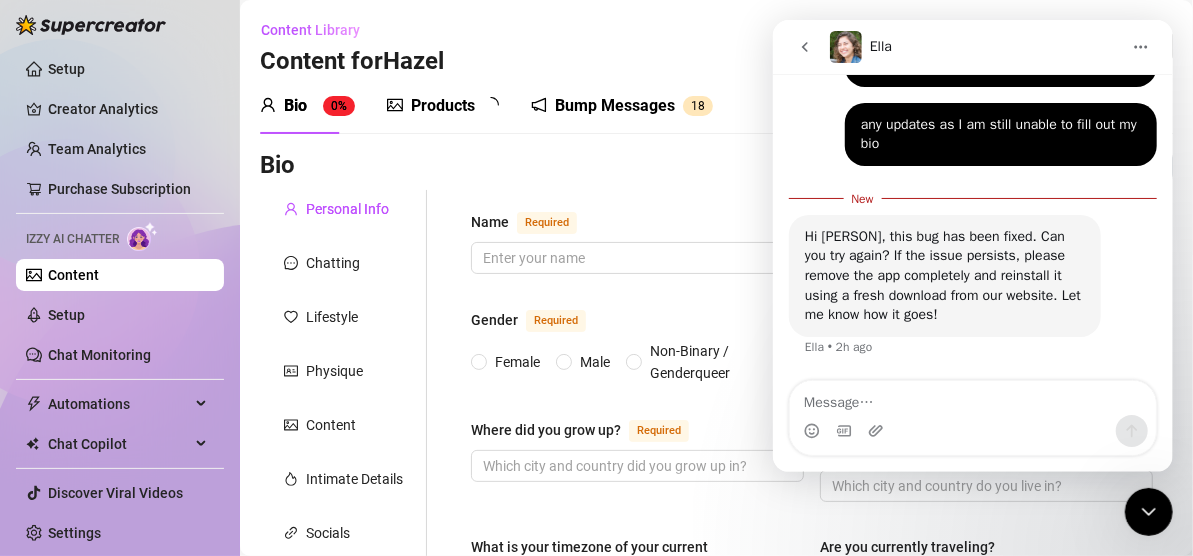 type 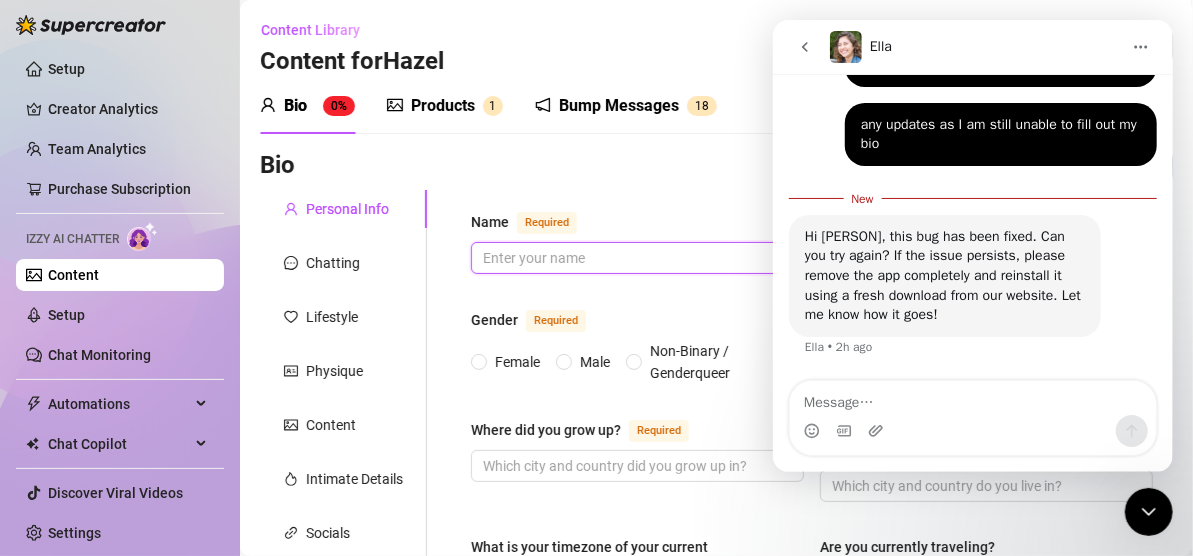 click on "Name Required" at bounding box center (635, 258) 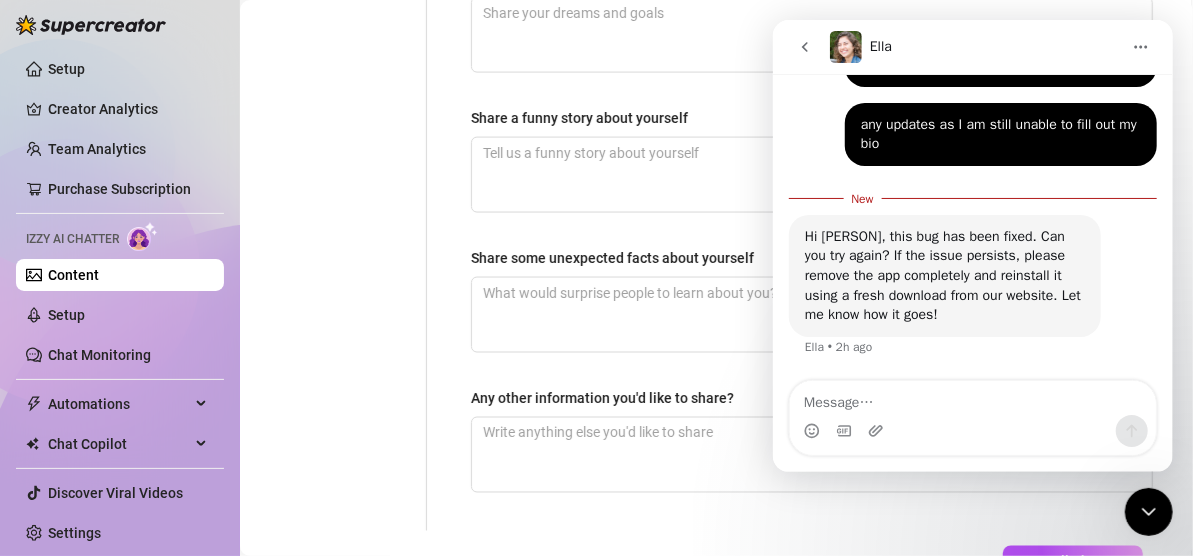 scroll, scrollTop: 1364, scrollLeft: 0, axis: vertical 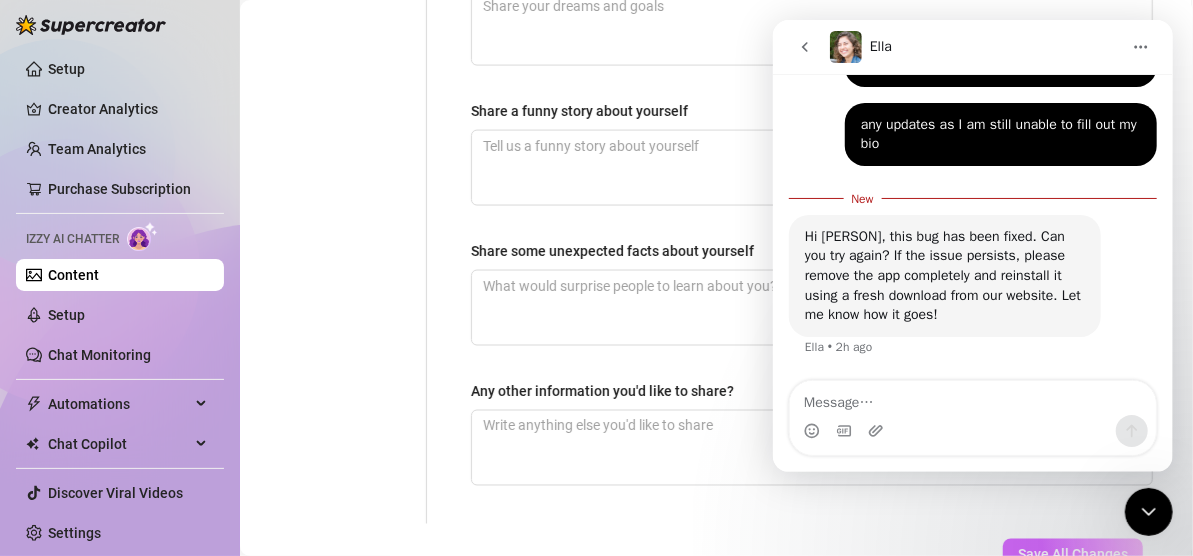 type on "[FIRST] [LAST]" 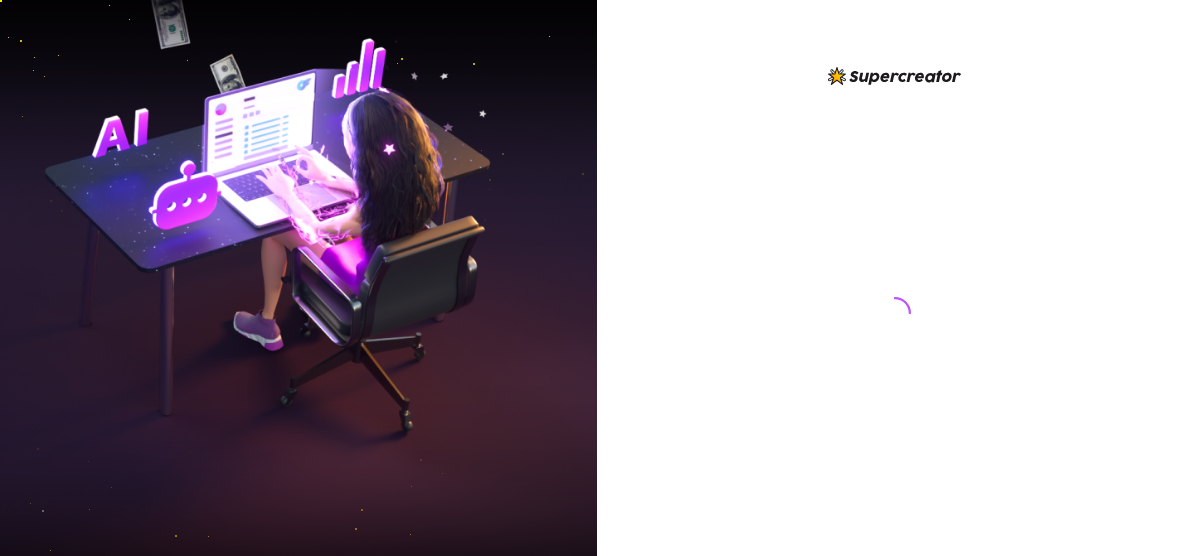 scroll, scrollTop: 0, scrollLeft: 0, axis: both 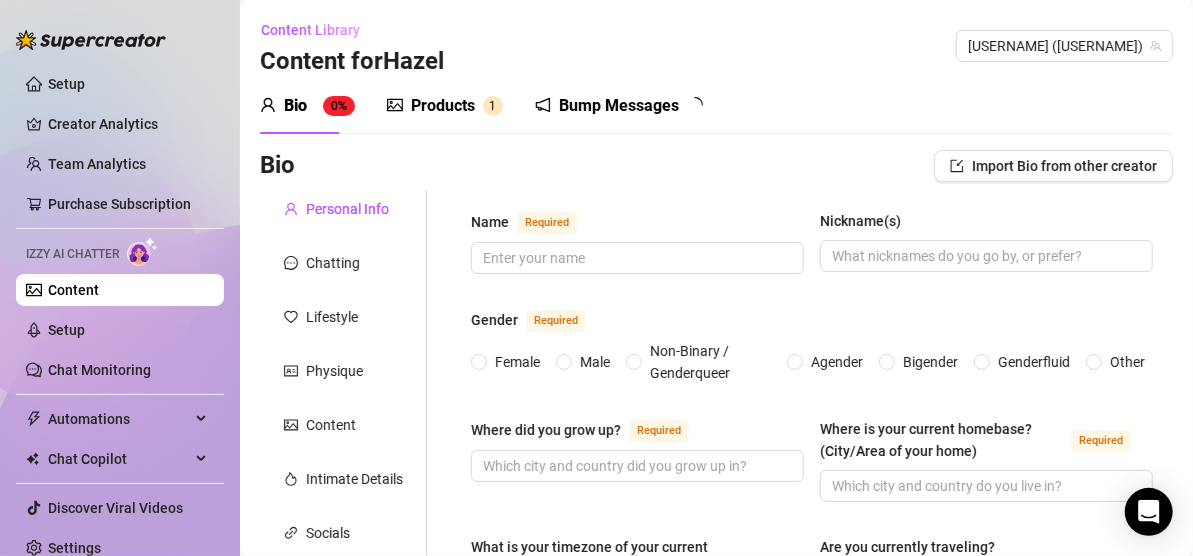 type 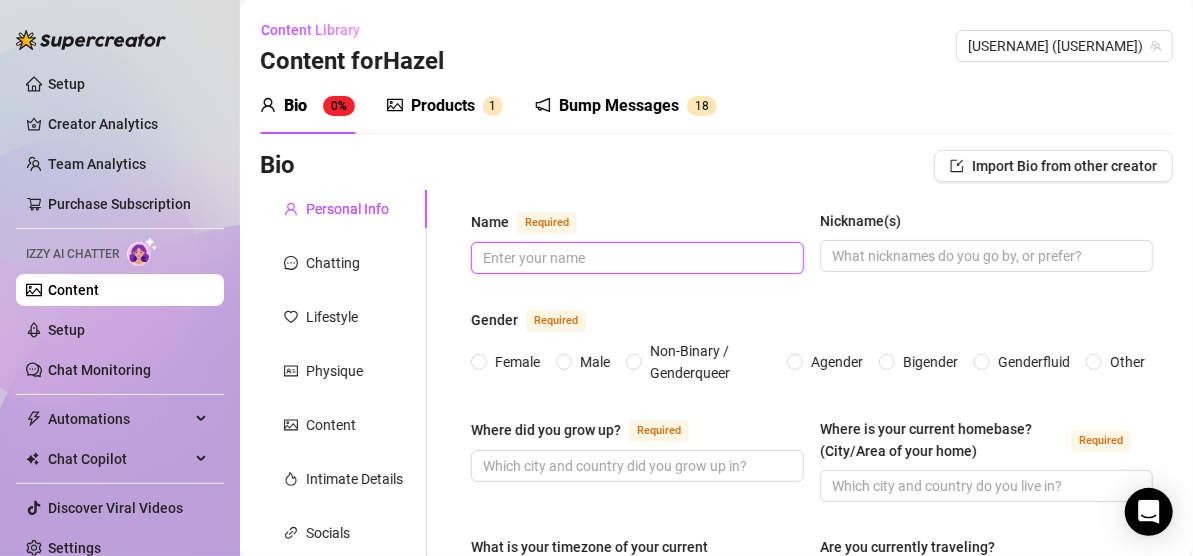 click on "Name Required" at bounding box center (635, 258) 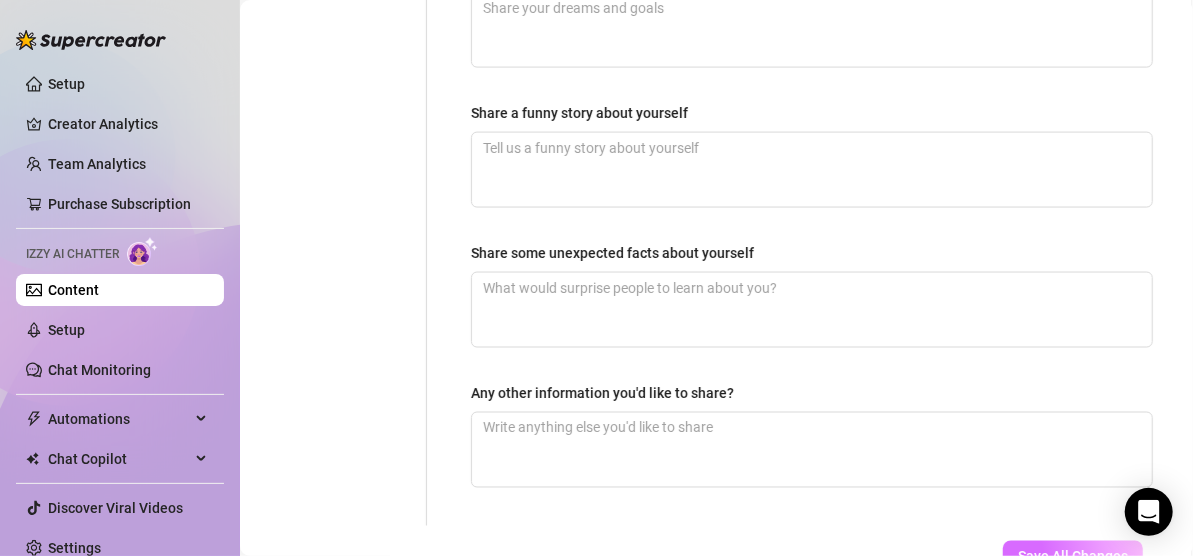 scroll, scrollTop: 1464, scrollLeft: 0, axis: vertical 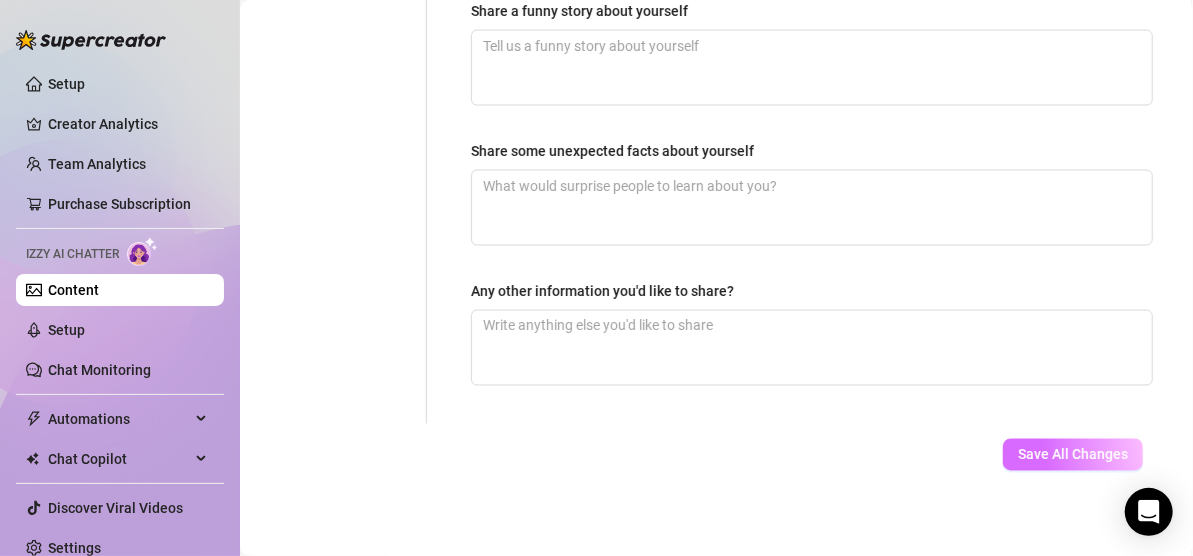 type on "[FIRST] [LAST]" 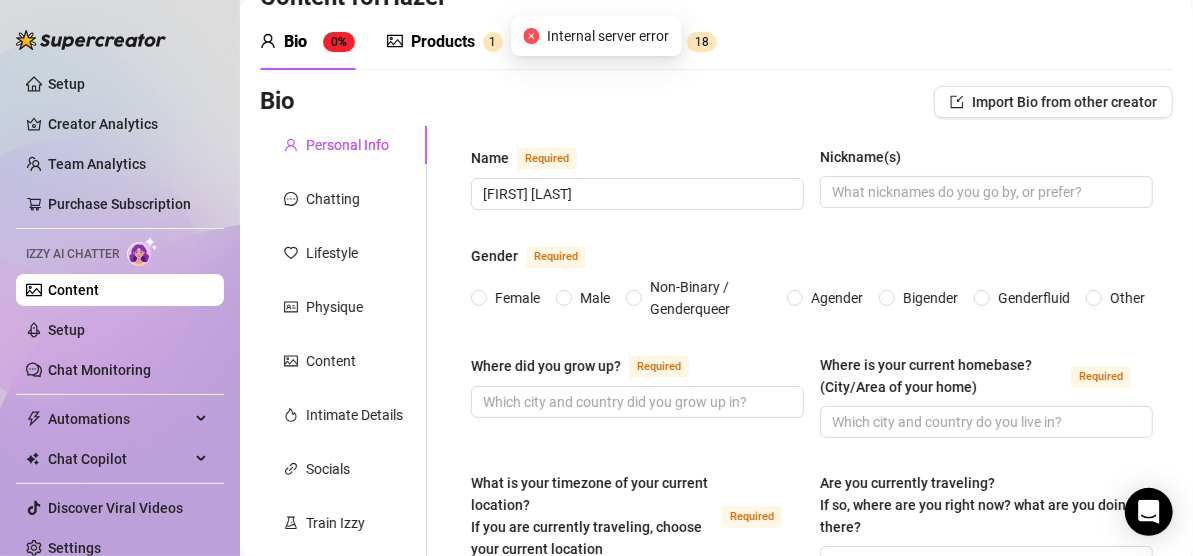 scroll, scrollTop: 0, scrollLeft: 0, axis: both 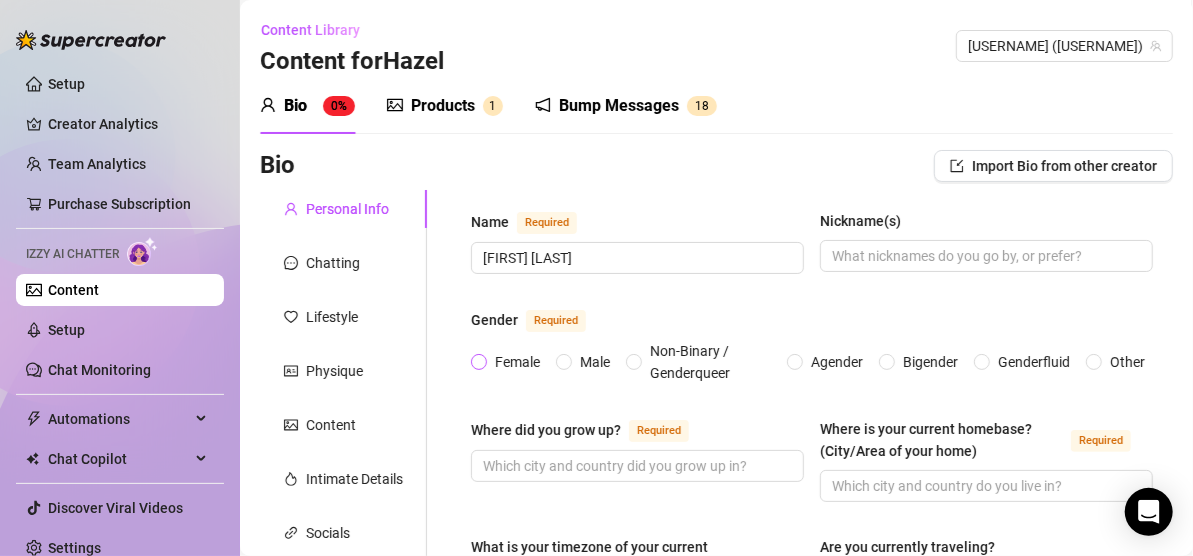 click on "Female" at bounding box center (480, 363) 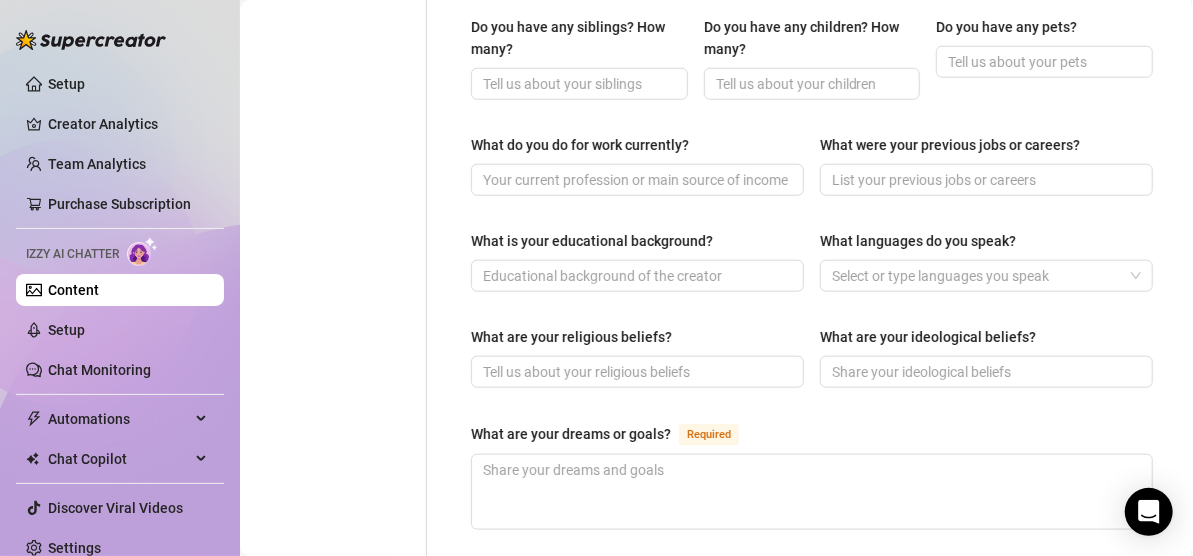 scroll, scrollTop: 1464, scrollLeft: 0, axis: vertical 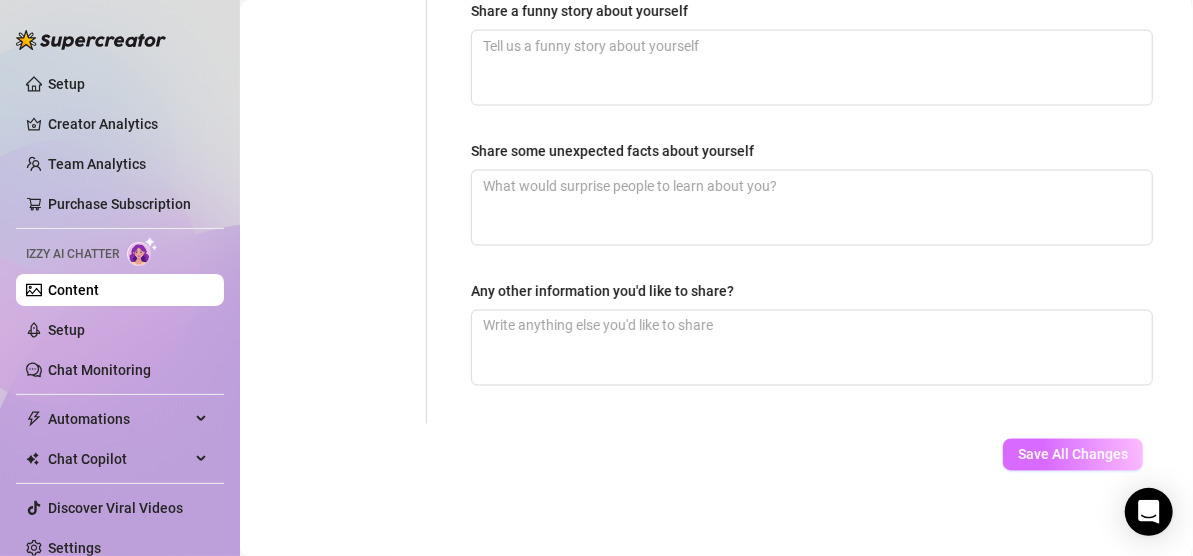 click on "Save All Changes" at bounding box center [1073, 455] 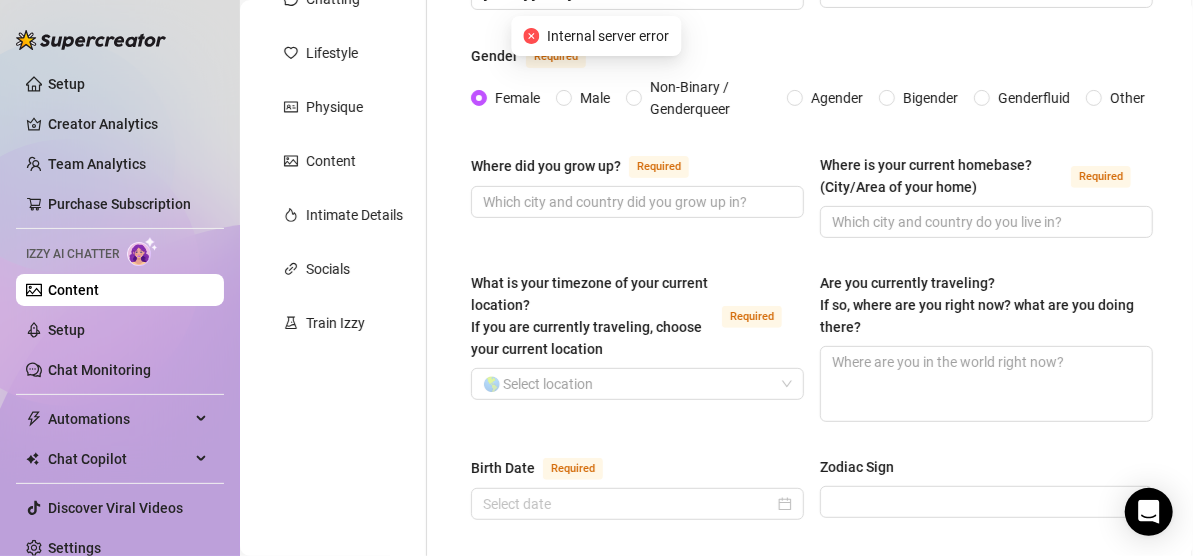 scroll, scrollTop: 0, scrollLeft: 0, axis: both 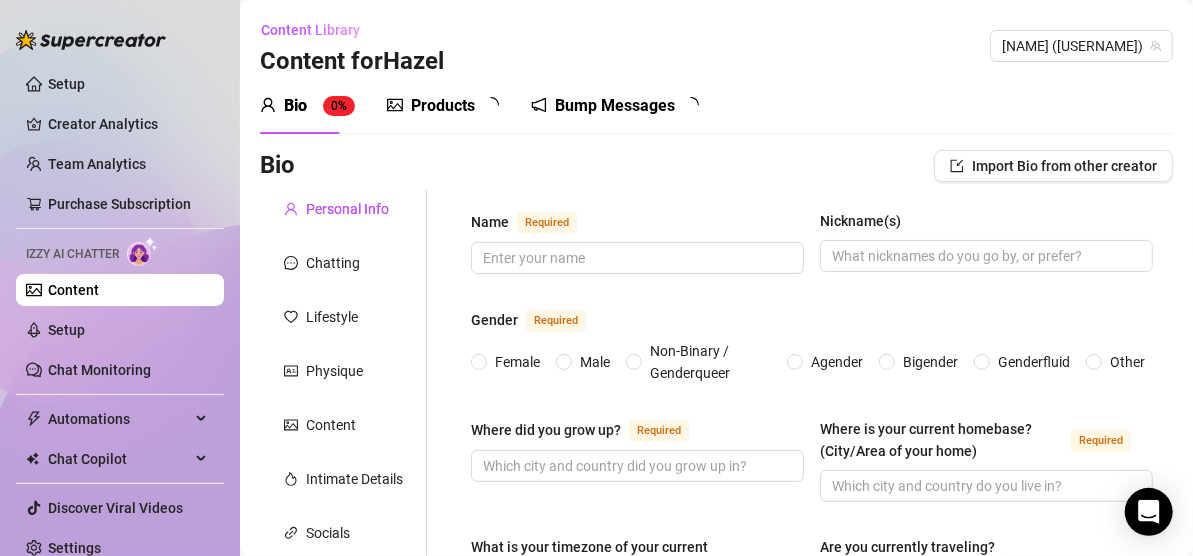 type 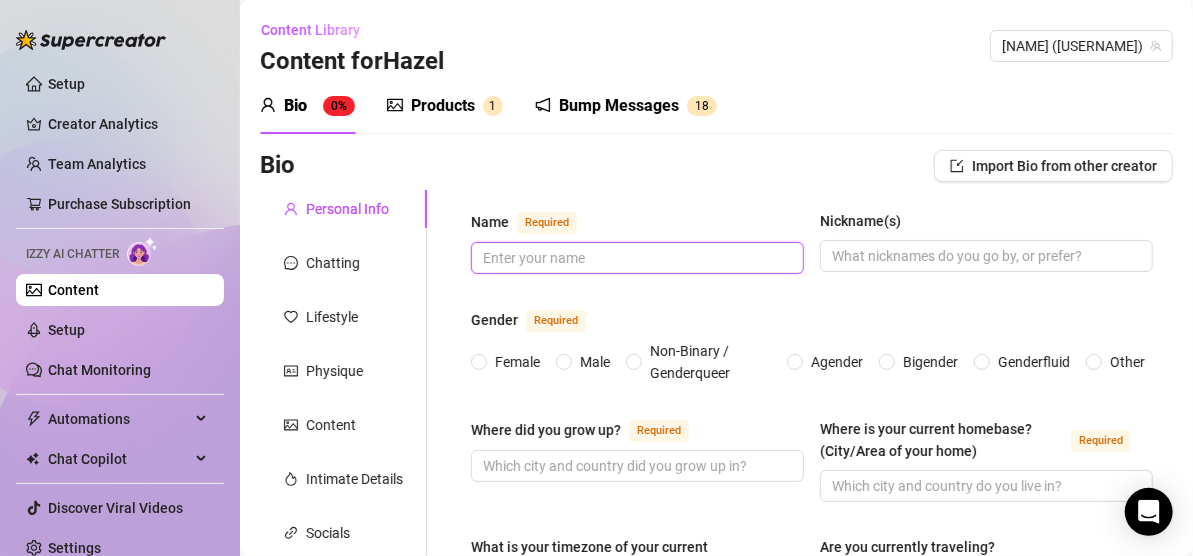 click on "Name Required" at bounding box center (635, 258) 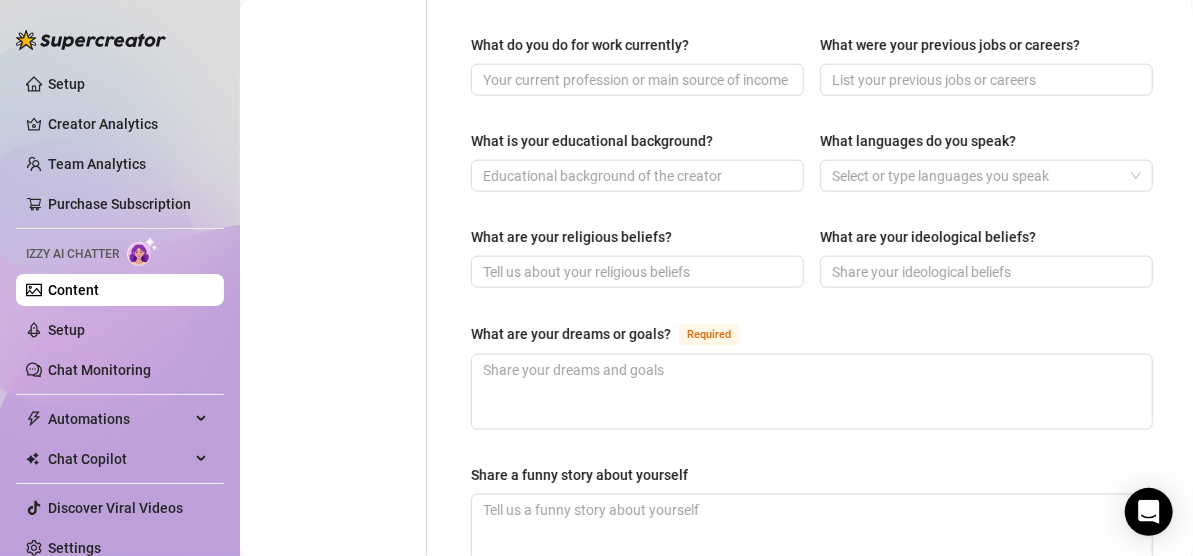 scroll, scrollTop: 1400, scrollLeft: 0, axis: vertical 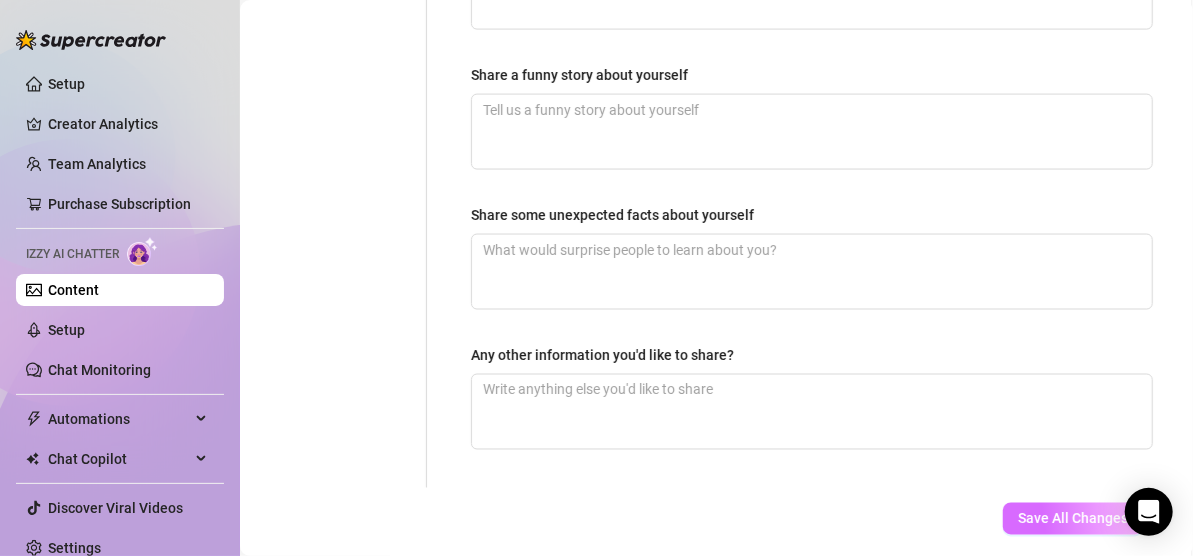 type on "hazel reid" 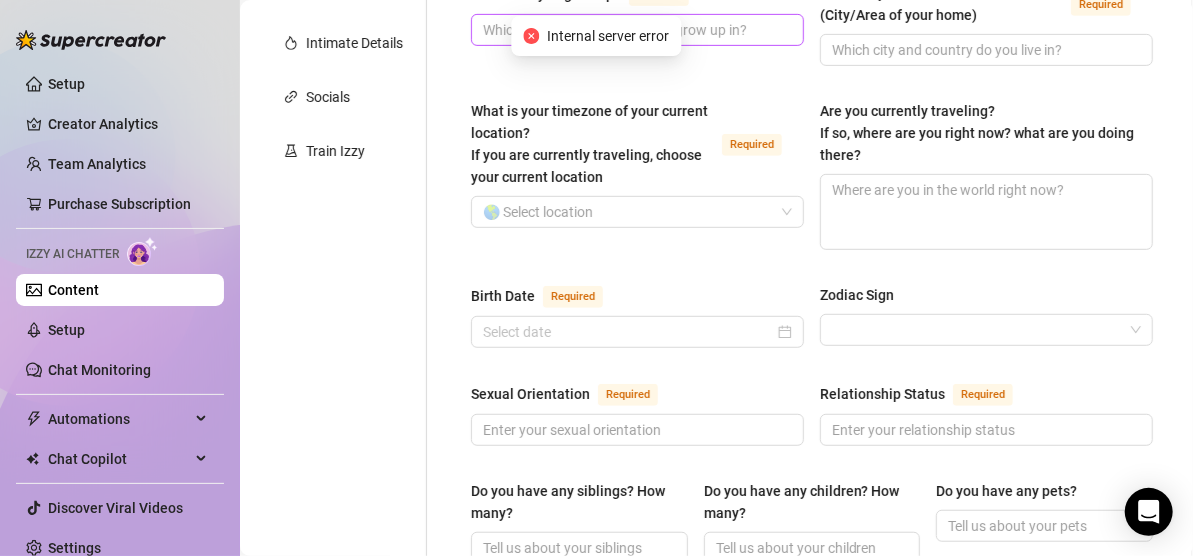scroll, scrollTop: 0, scrollLeft: 0, axis: both 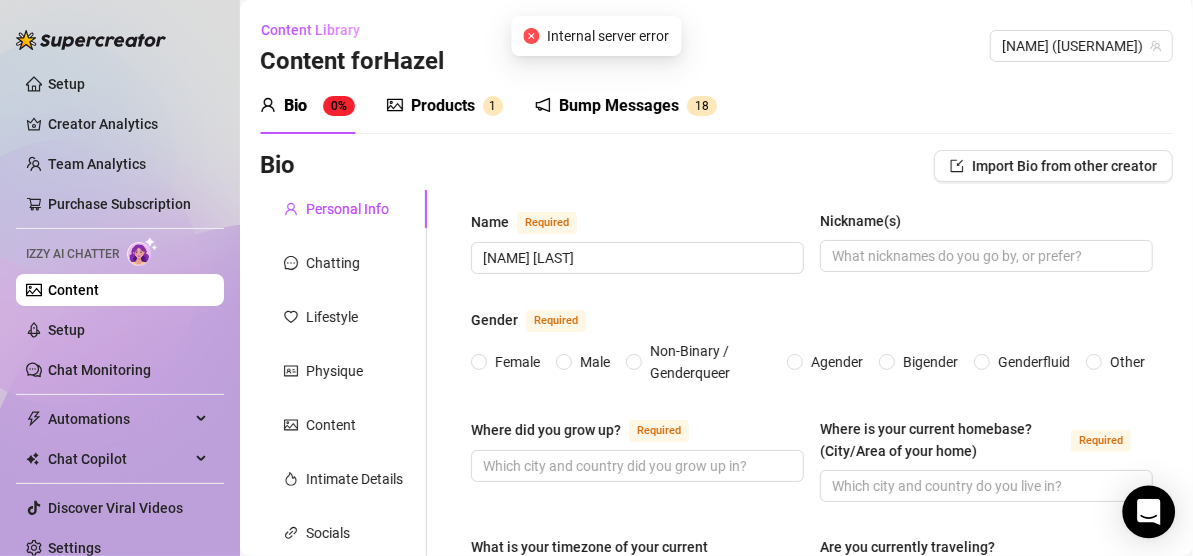 click at bounding box center [1149, 512] 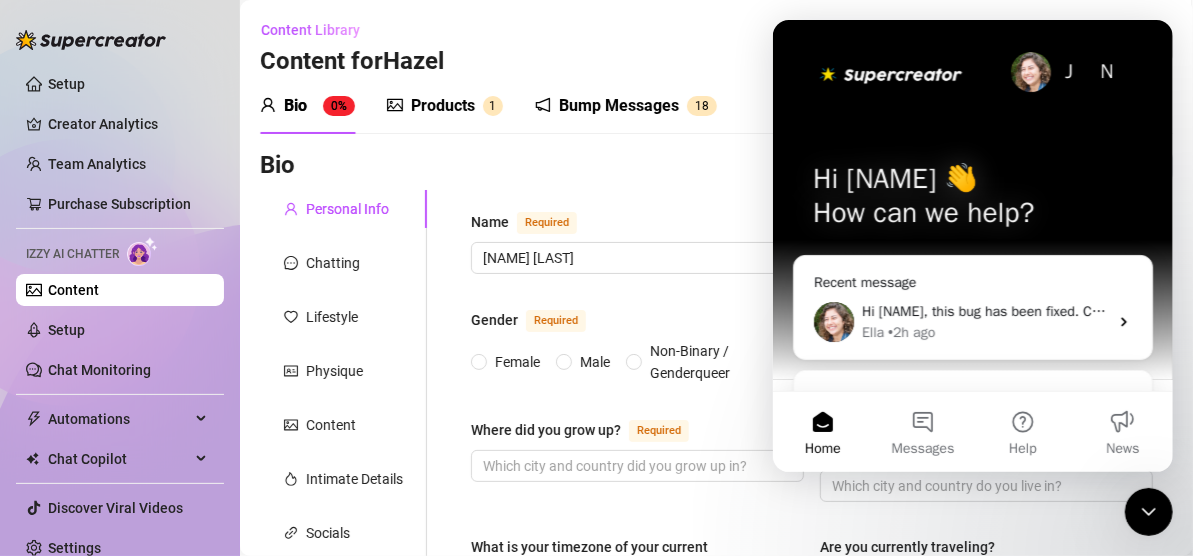 scroll, scrollTop: 0, scrollLeft: 0, axis: both 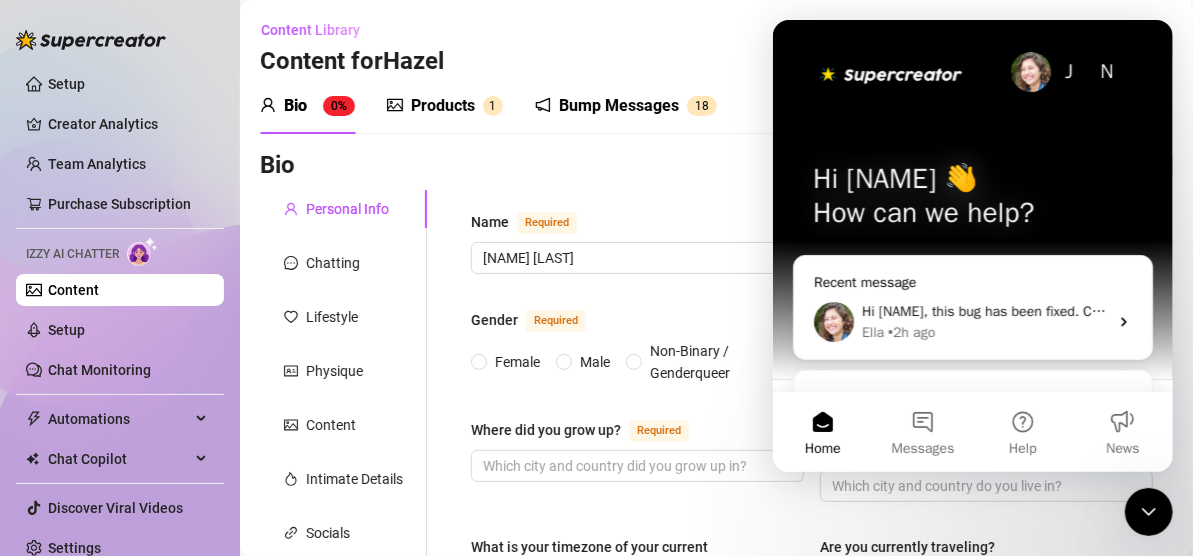 click on "•  2h ago" at bounding box center (910, 332) 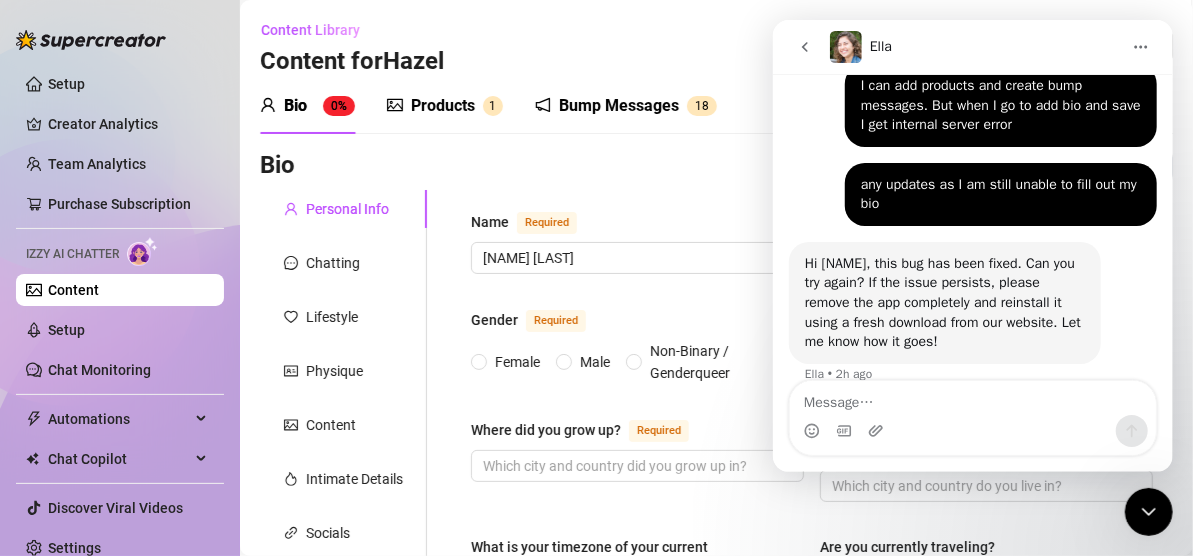 scroll, scrollTop: 1896, scrollLeft: 0, axis: vertical 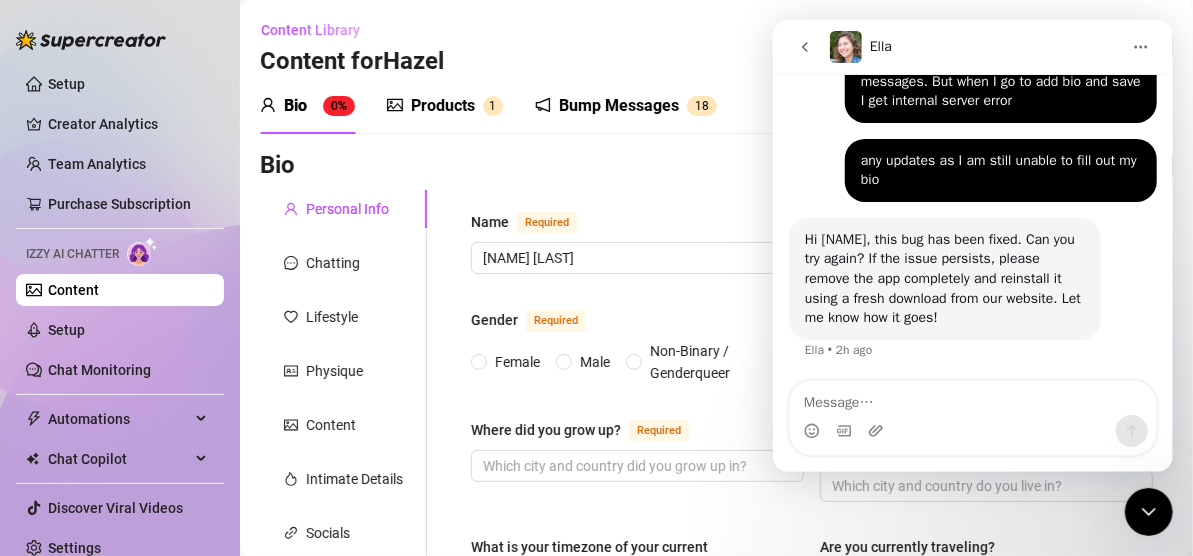 click at bounding box center (972, 398) 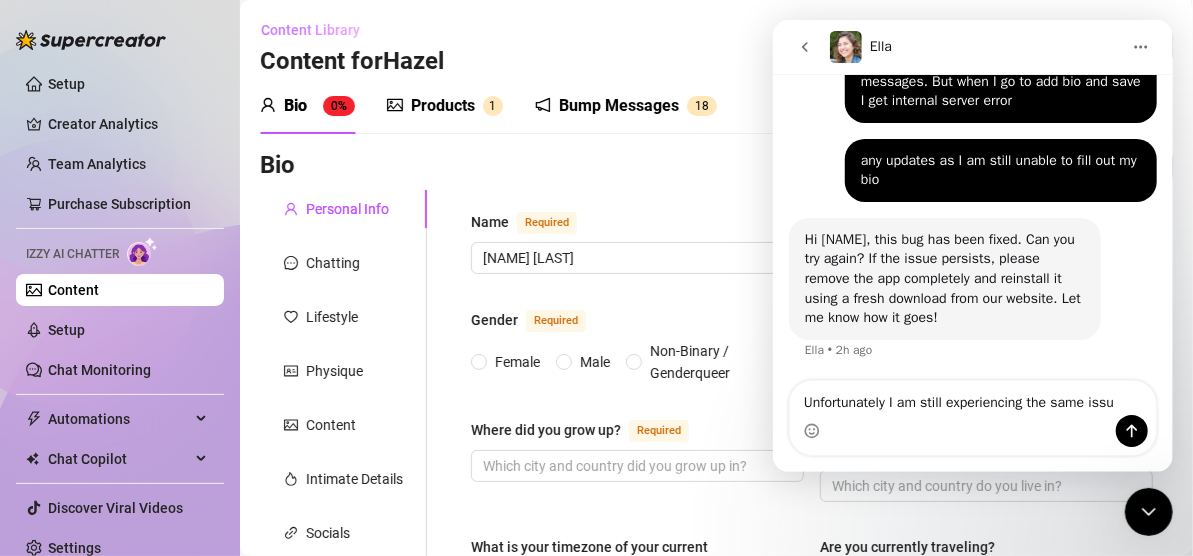 type on "Unfortunately I am still experiencing the same issue" 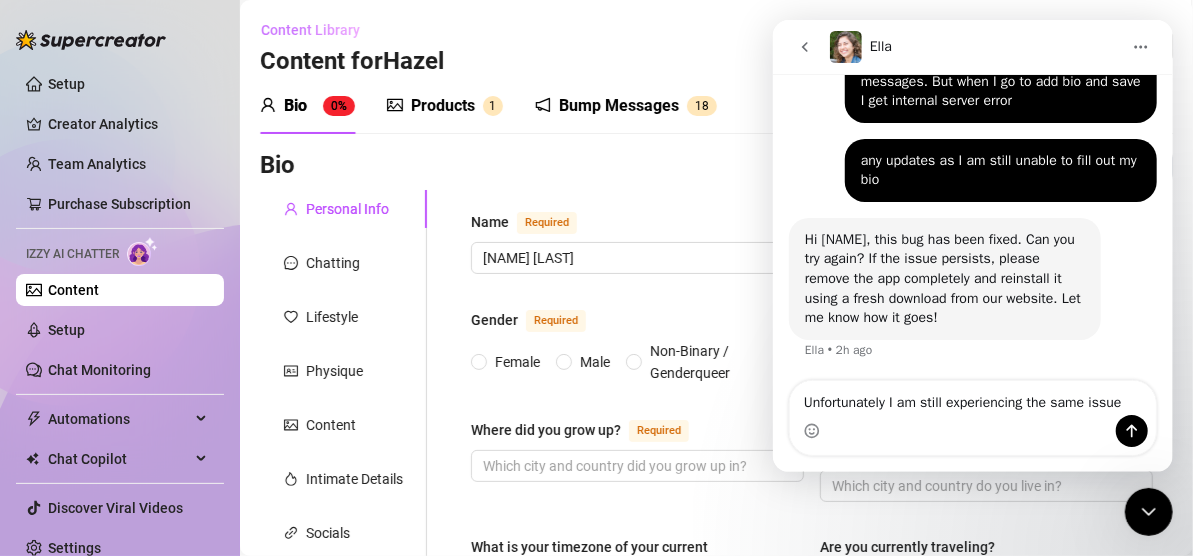 type 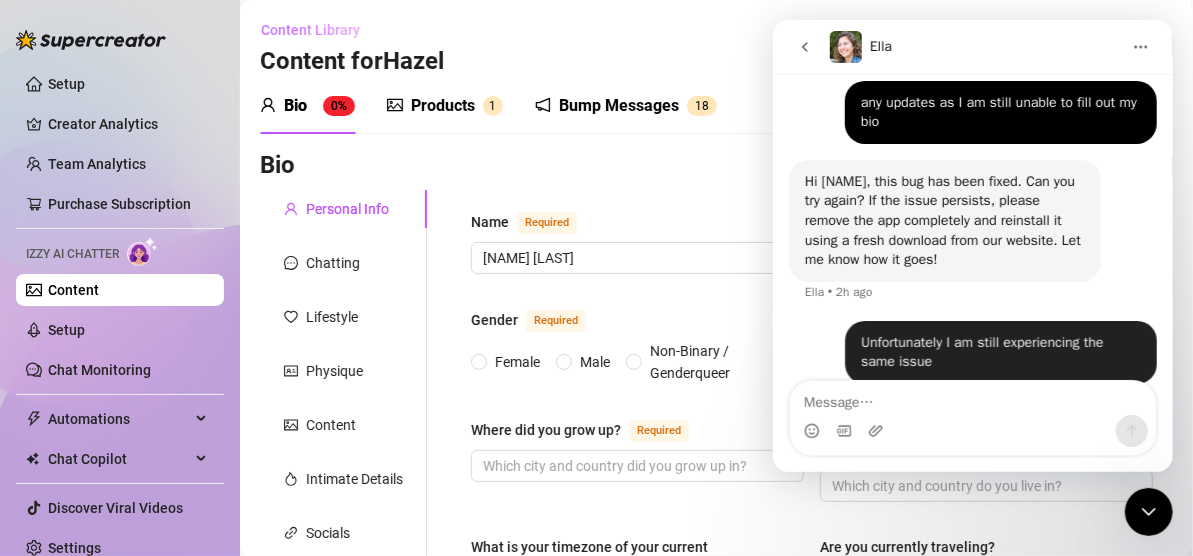 scroll, scrollTop: 1975, scrollLeft: 0, axis: vertical 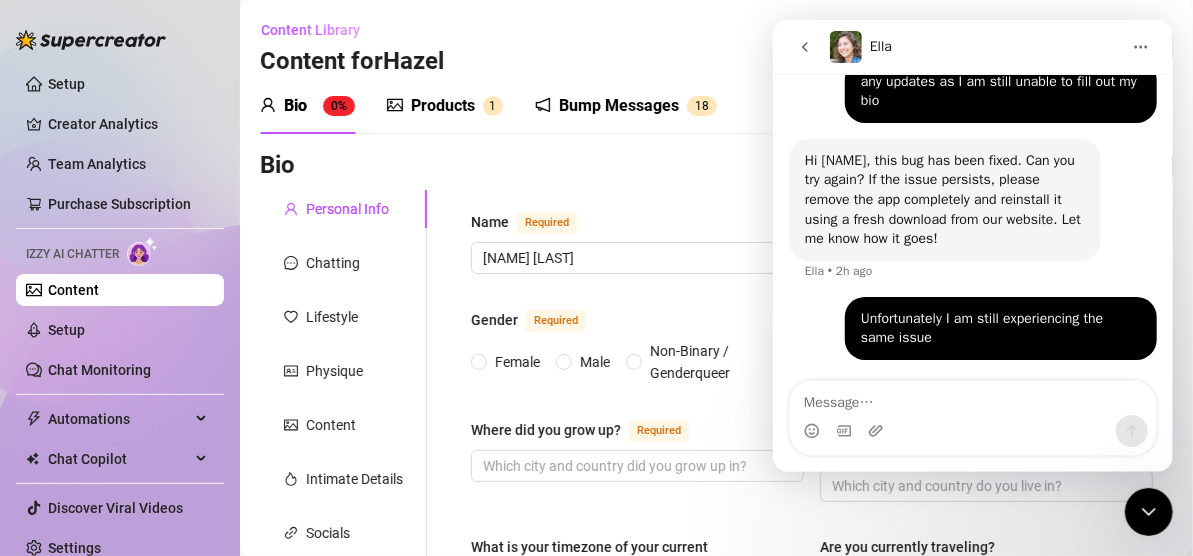 click 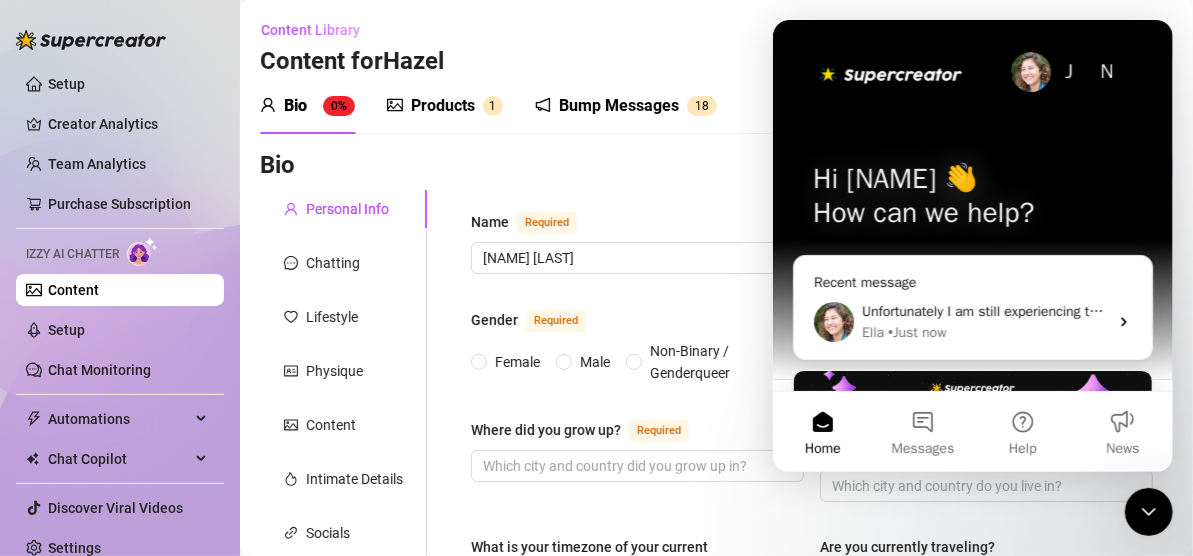 scroll, scrollTop: 0, scrollLeft: 0, axis: both 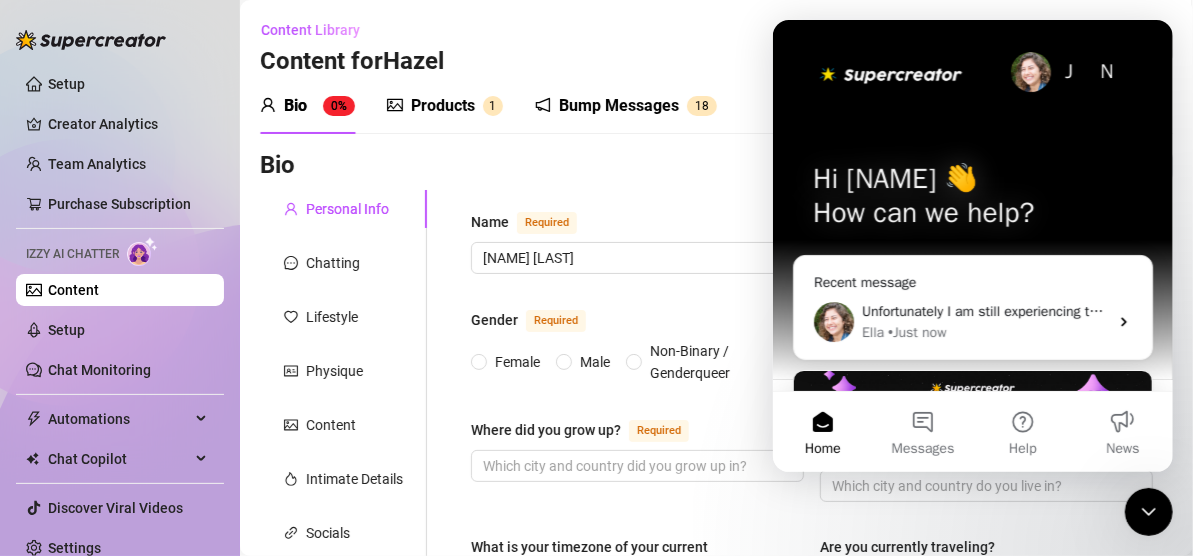 click 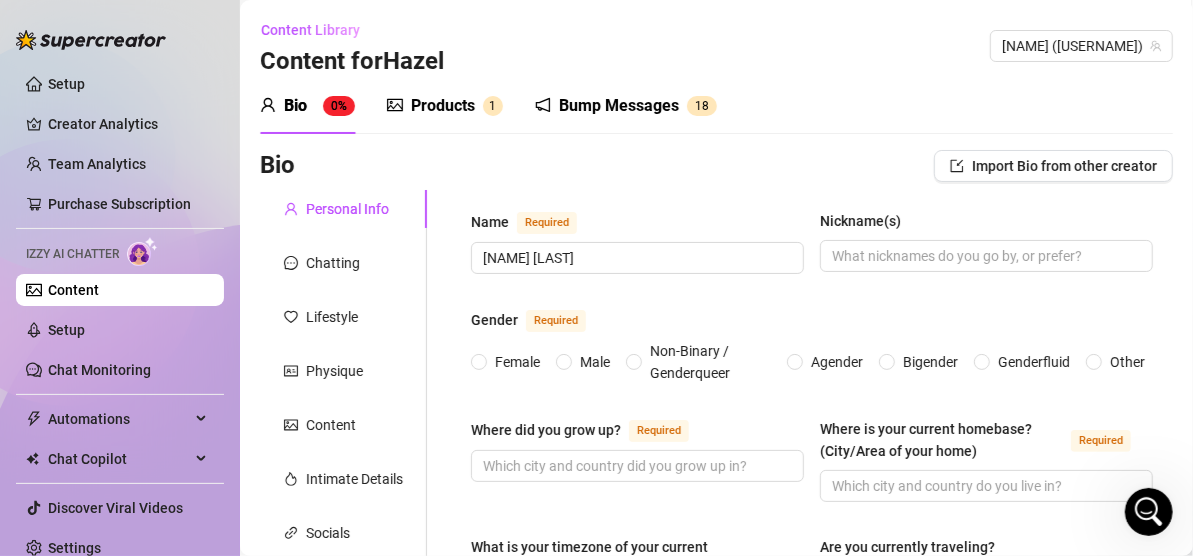 scroll, scrollTop: 0, scrollLeft: 0, axis: both 